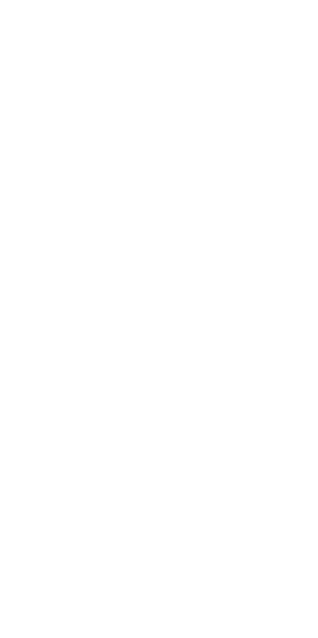 scroll, scrollTop: 0, scrollLeft: 0, axis: both 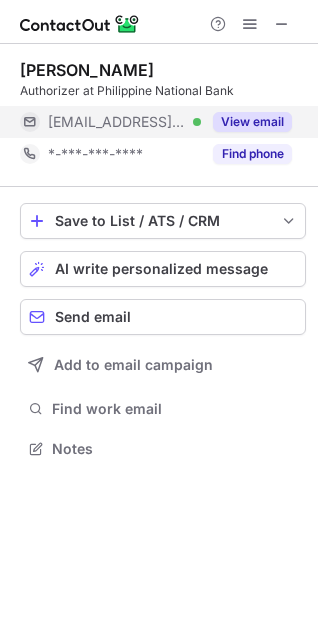 click on "View email" at bounding box center [252, 122] 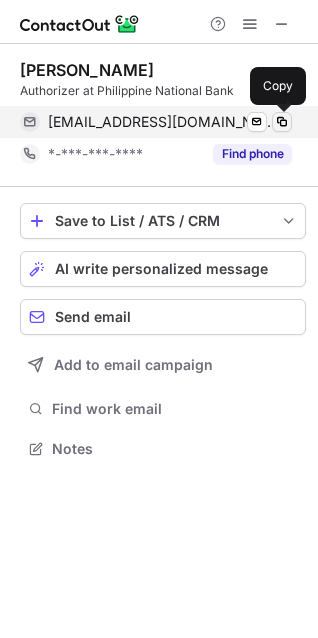 click at bounding box center [282, 122] 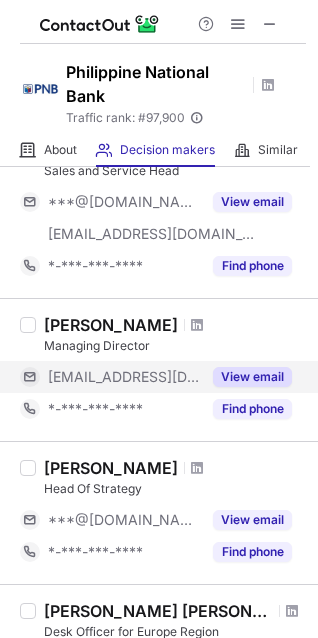 scroll, scrollTop: 90, scrollLeft: 0, axis: vertical 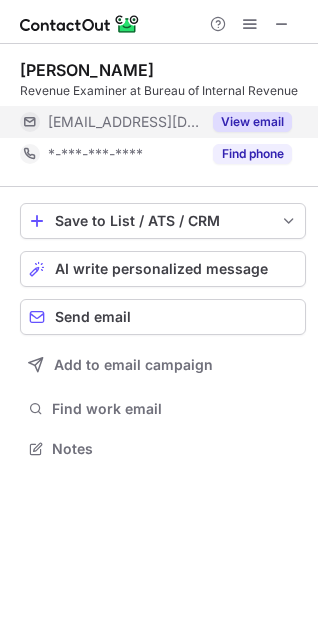 click on "View email" at bounding box center [252, 122] 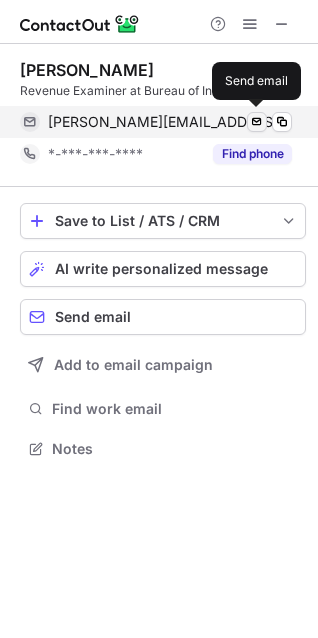 click at bounding box center [257, 122] 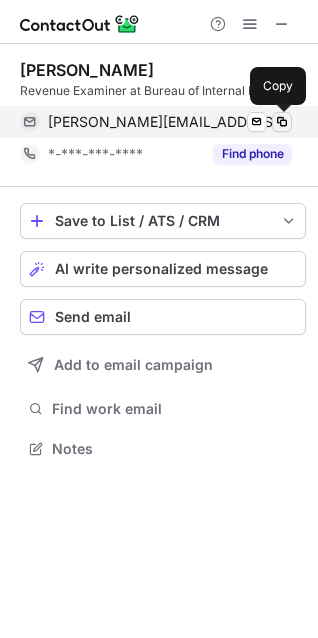 click at bounding box center (282, 122) 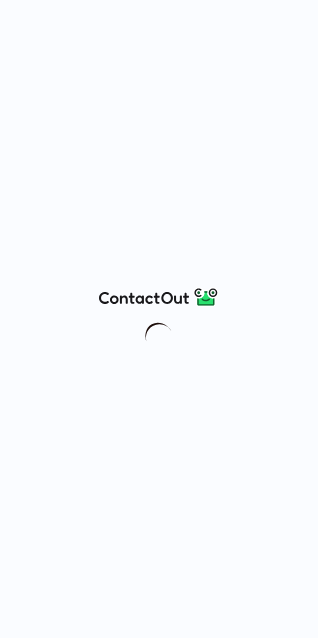 scroll, scrollTop: 0, scrollLeft: 0, axis: both 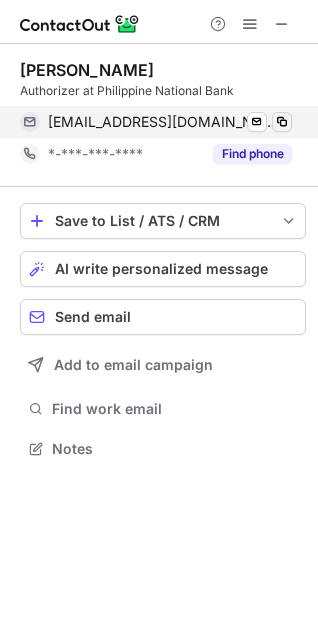 click at bounding box center (282, 122) 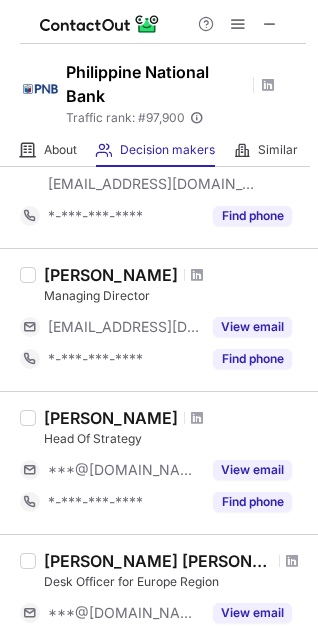 scroll, scrollTop: 363, scrollLeft: 0, axis: vertical 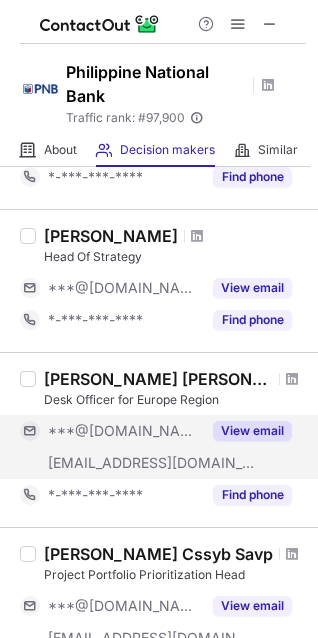 click on "View email" at bounding box center [252, 431] 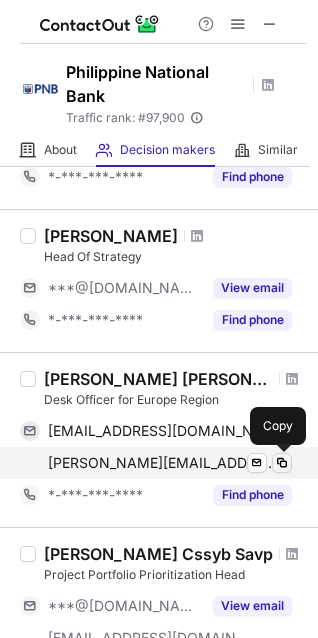 click at bounding box center [282, 463] 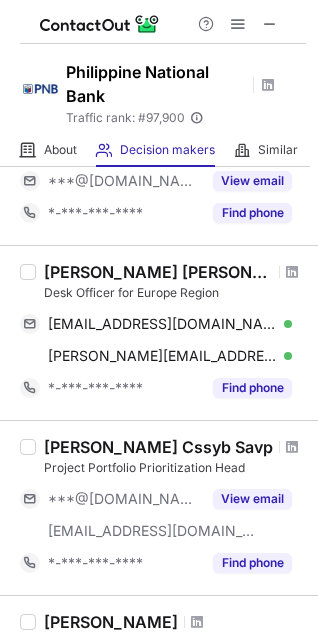 scroll, scrollTop: 545, scrollLeft: 0, axis: vertical 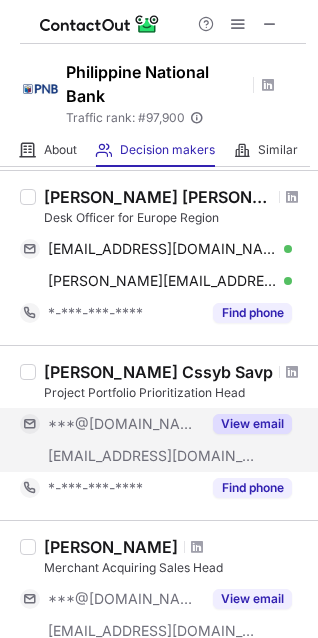 click on "View email" at bounding box center [252, 424] 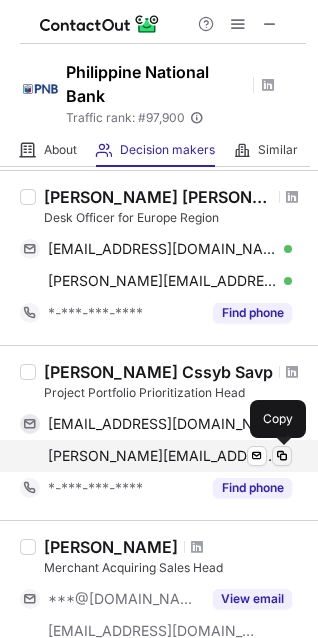click at bounding box center (282, 456) 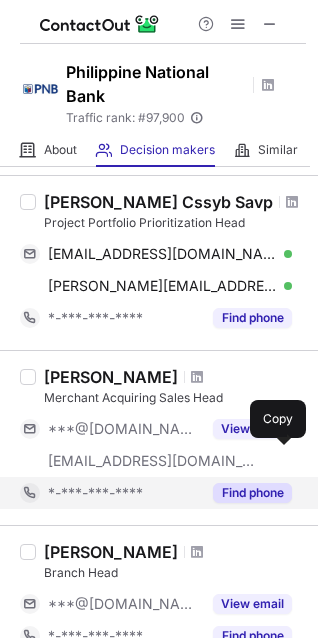 scroll, scrollTop: 727, scrollLeft: 0, axis: vertical 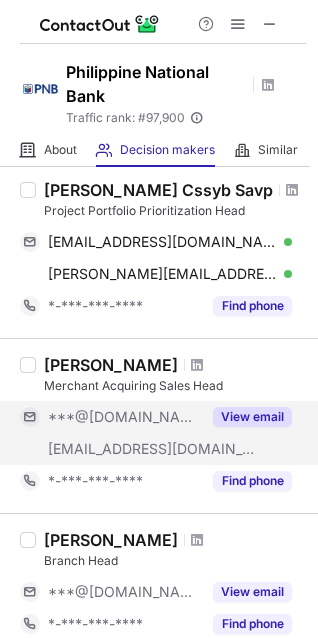 click on "View email" at bounding box center (252, 417) 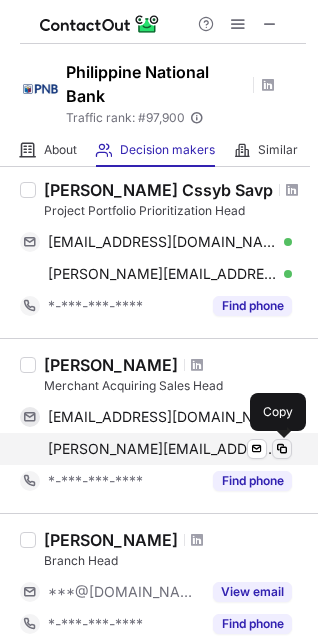 click at bounding box center (282, 449) 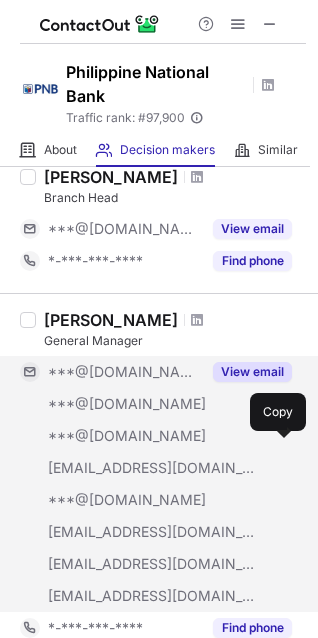 scroll, scrollTop: 1181, scrollLeft: 0, axis: vertical 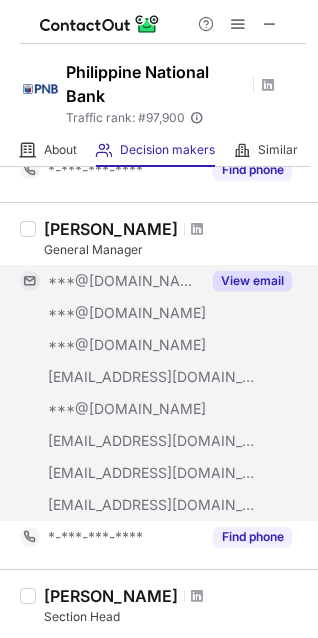 click on "View email" at bounding box center [252, 281] 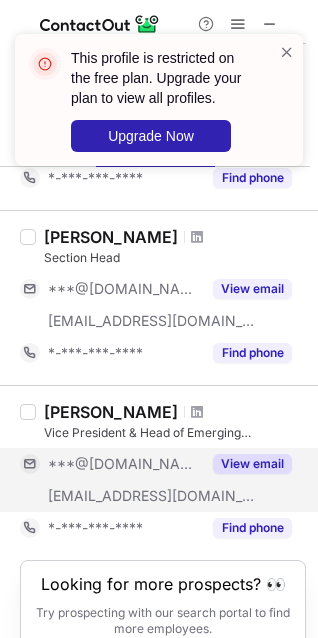 scroll, scrollTop: 1545, scrollLeft: 0, axis: vertical 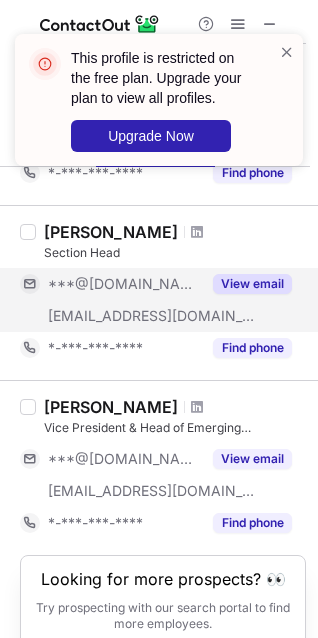 click on "View email" at bounding box center (252, 284) 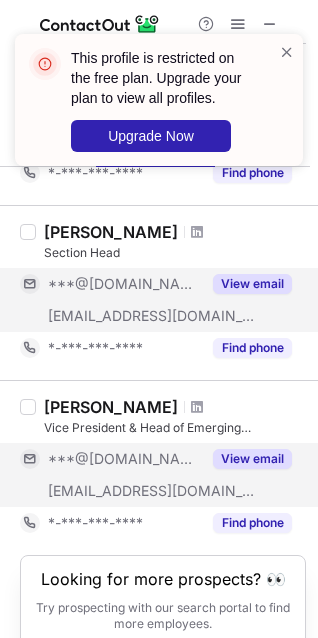 click on "View email" at bounding box center [252, 459] 